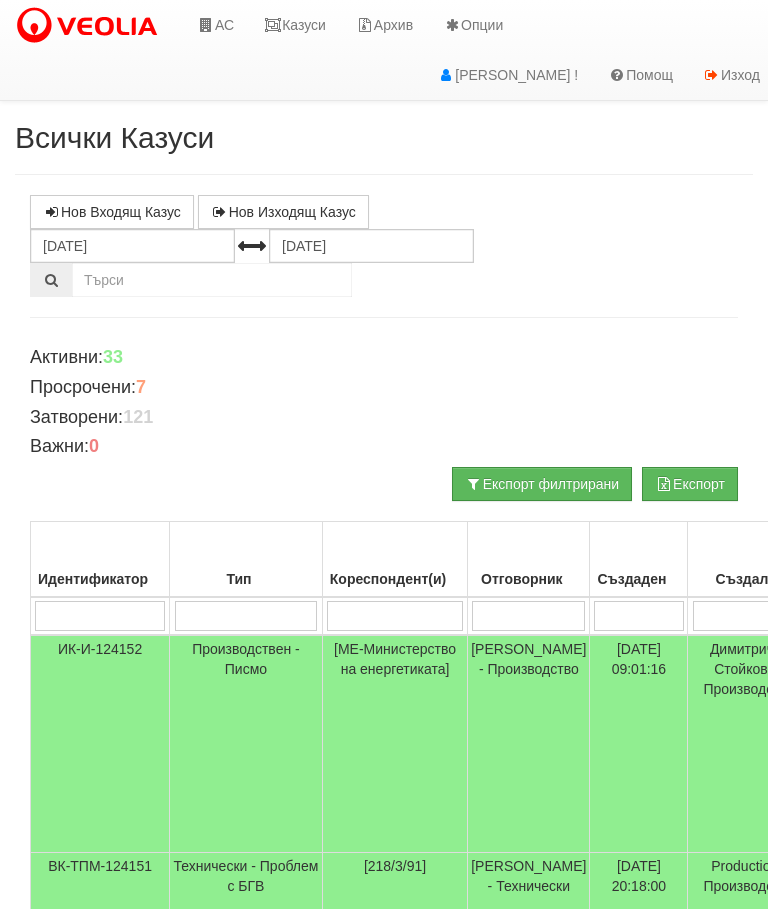scroll, scrollTop: 0, scrollLeft: 0, axis: both 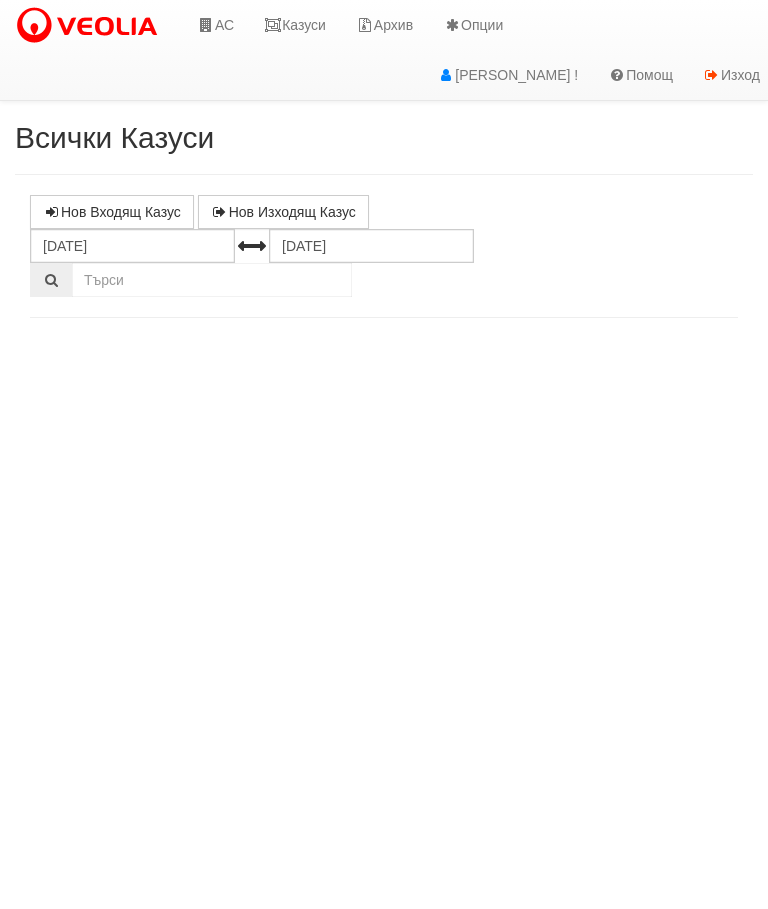 select on "10" 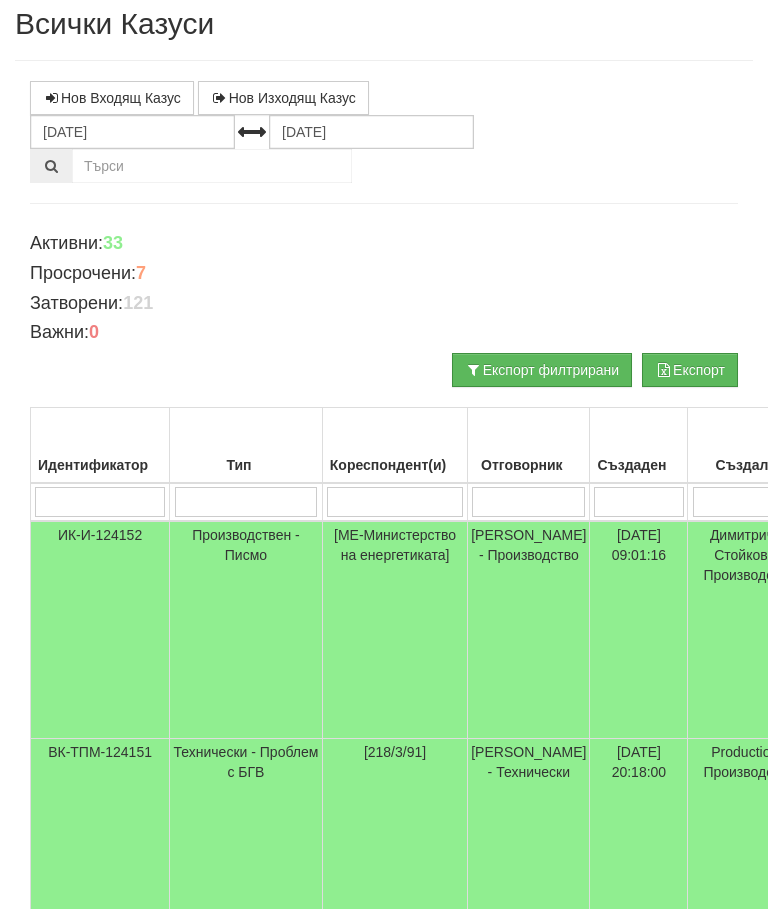 scroll, scrollTop: 0, scrollLeft: 0, axis: both 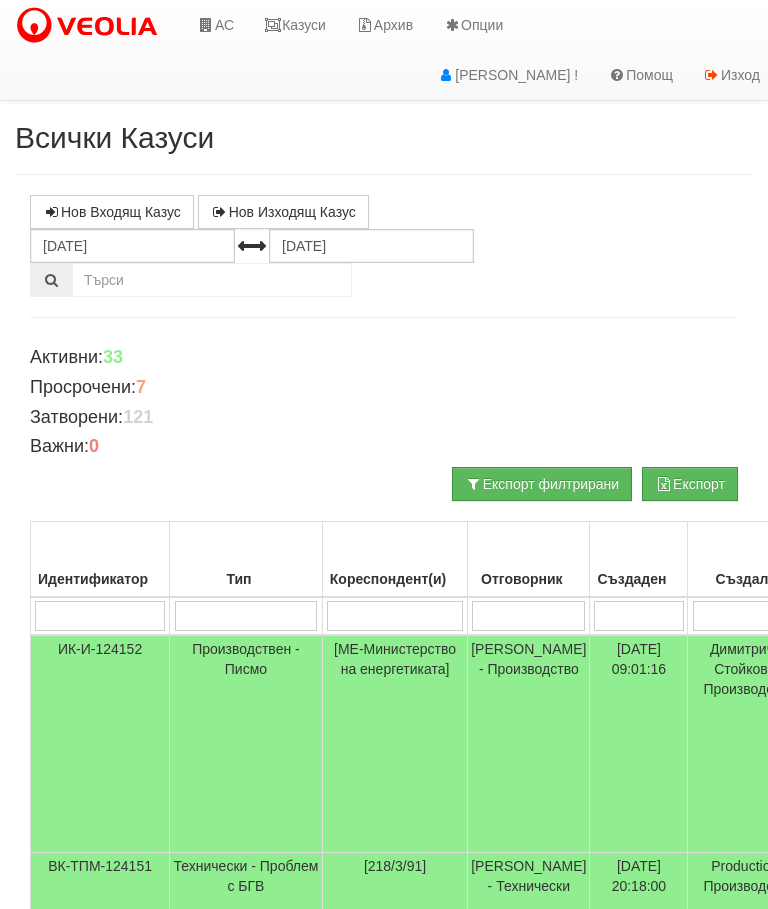 click on "Казуси" at bounding box center (295, 25) 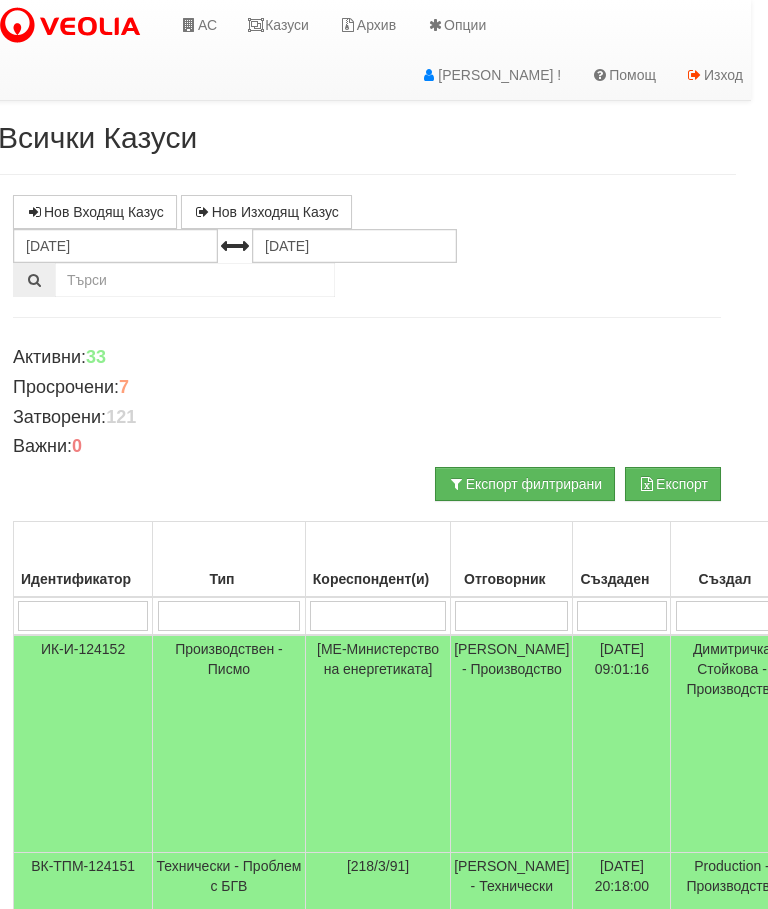 scroll, scrollTop: 0, scrollLeft: 0, axis: both 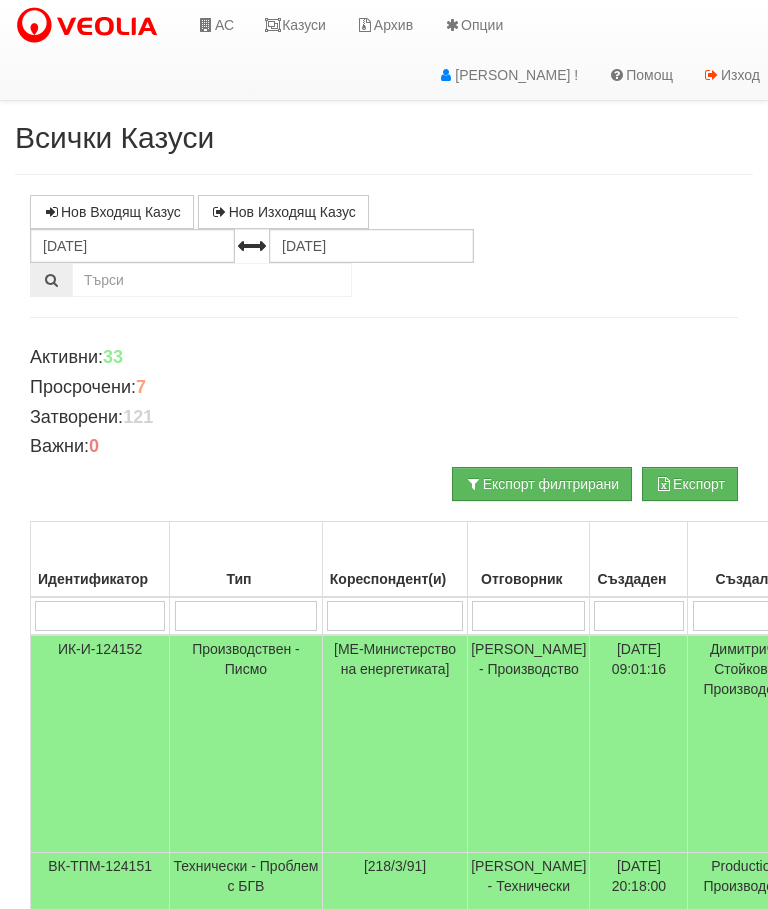 click on "Казуси" at bounding box center [295, 25] 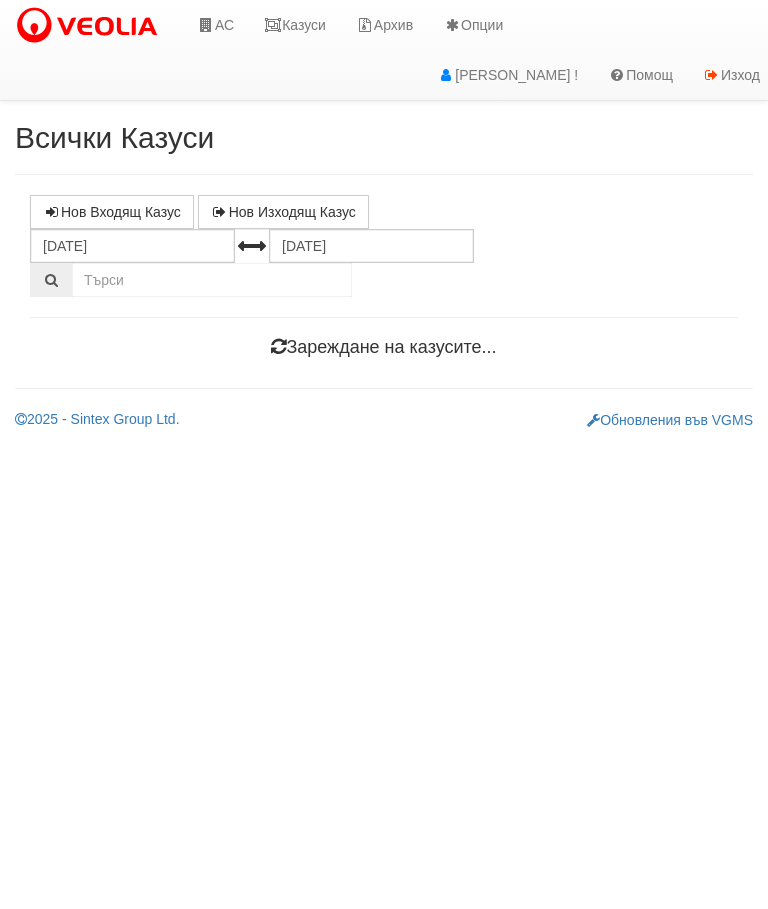 scroll, scrollTop: 0, scrollLeft: 0, axis: both 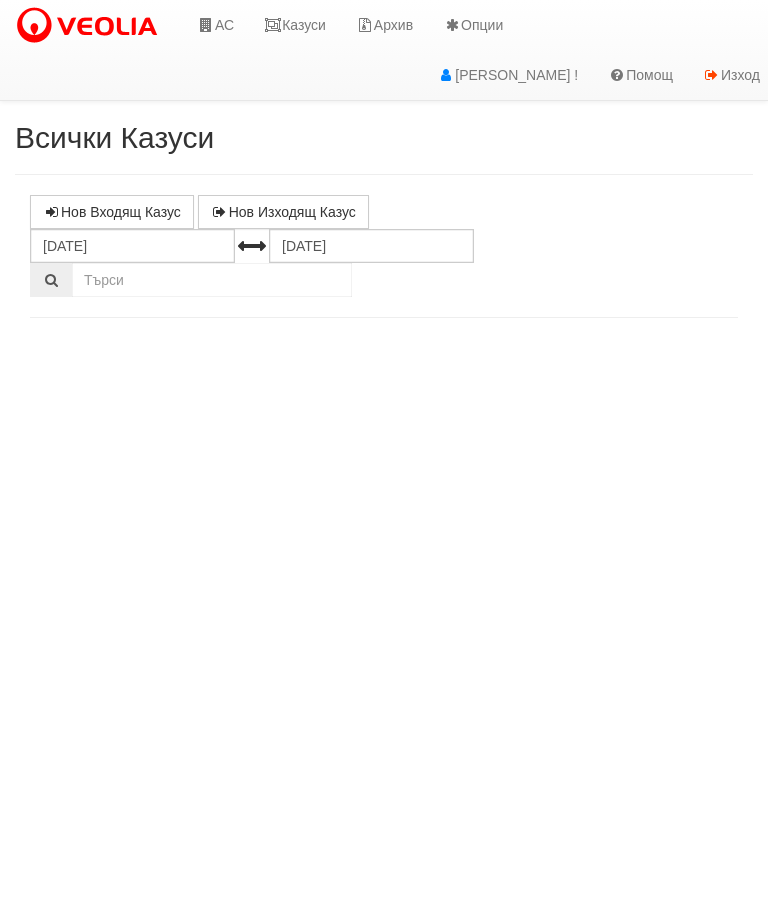 select on "10" 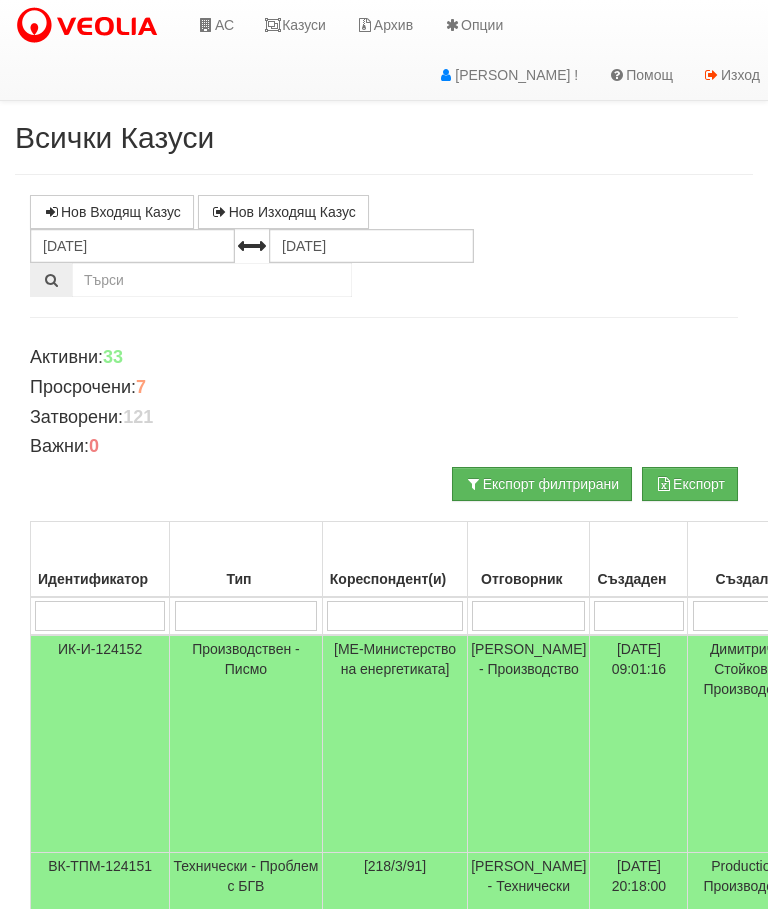 click on "Казуси" at bounding box center [295, 25] 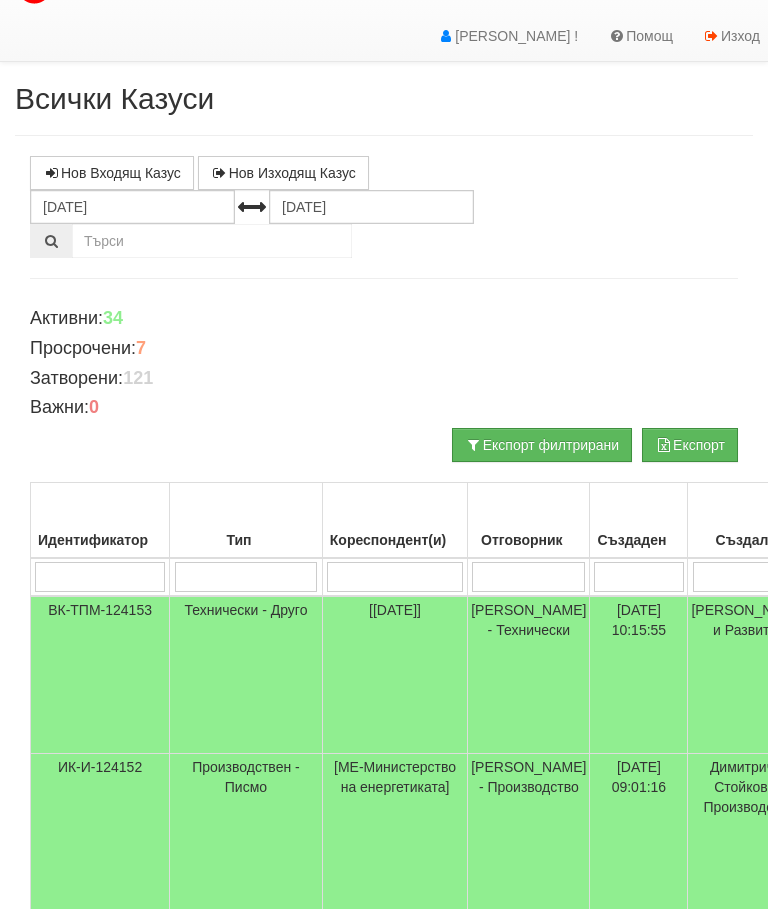 scroll, scrollTop: 0, scrollLeft: 0, axis: both 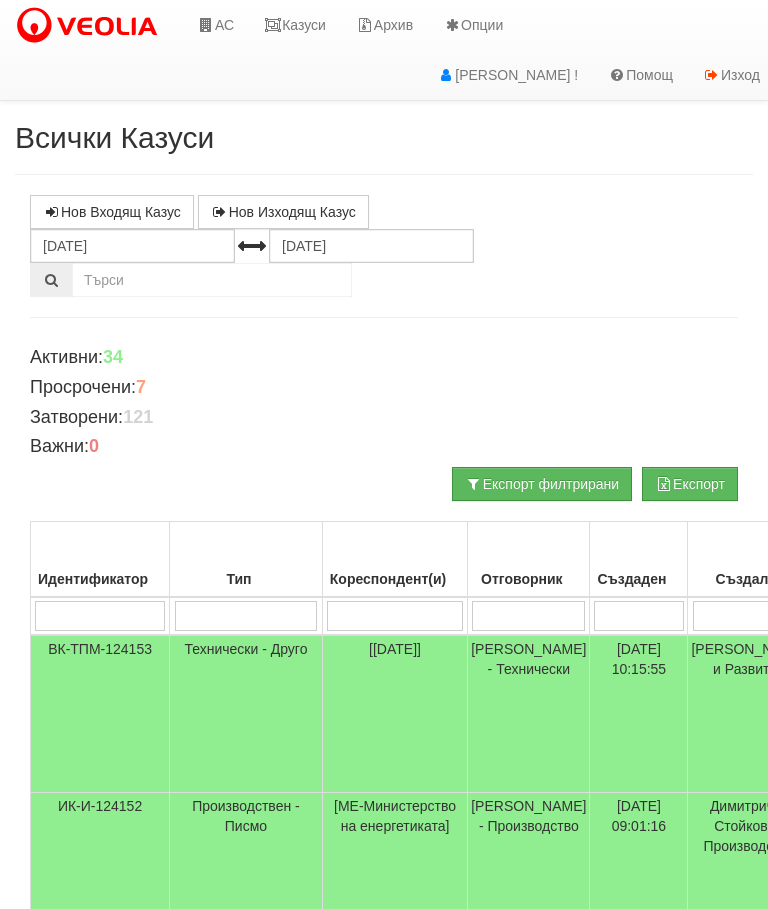 click on "АС" at bounding box center (215, 25) 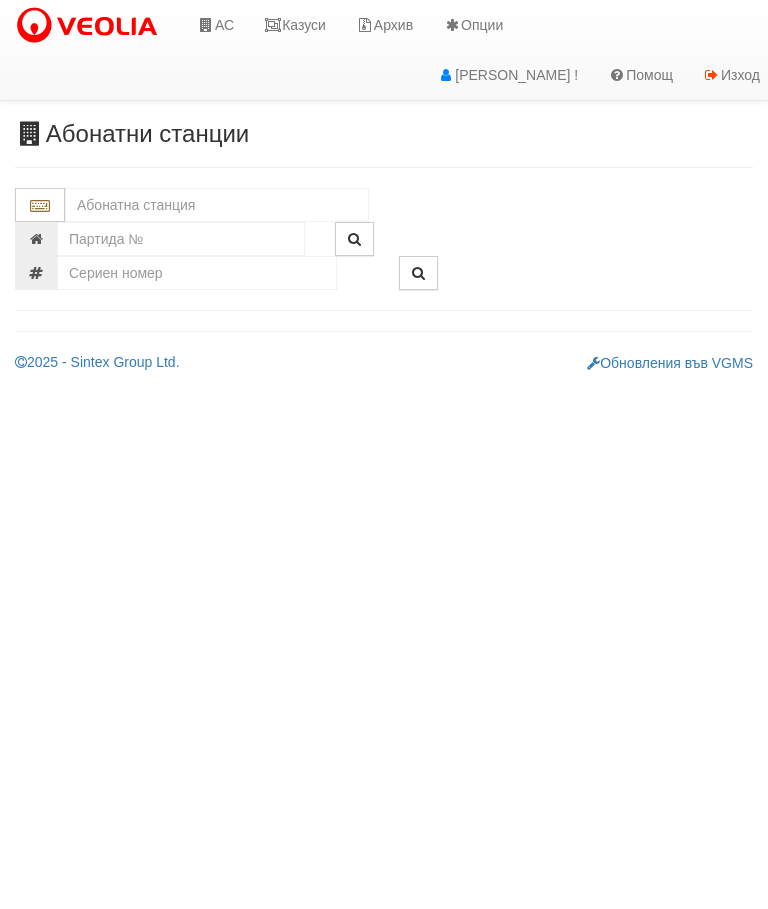 scroll, scrollTop: 0, scrollLeft: 0, axis: both 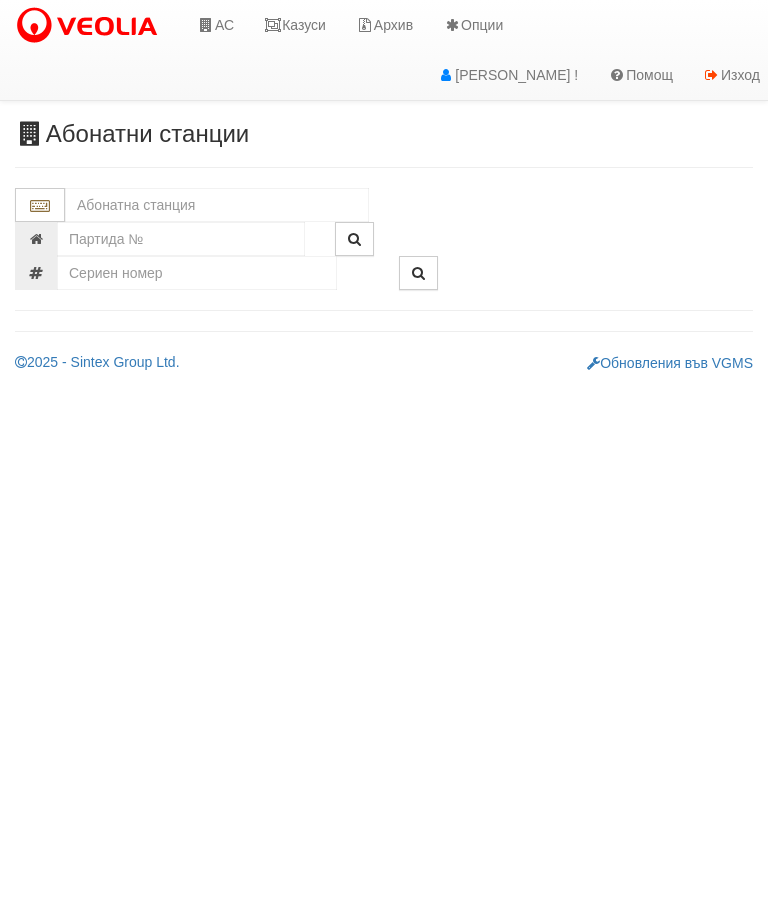 click at bounding box center [217, 205] 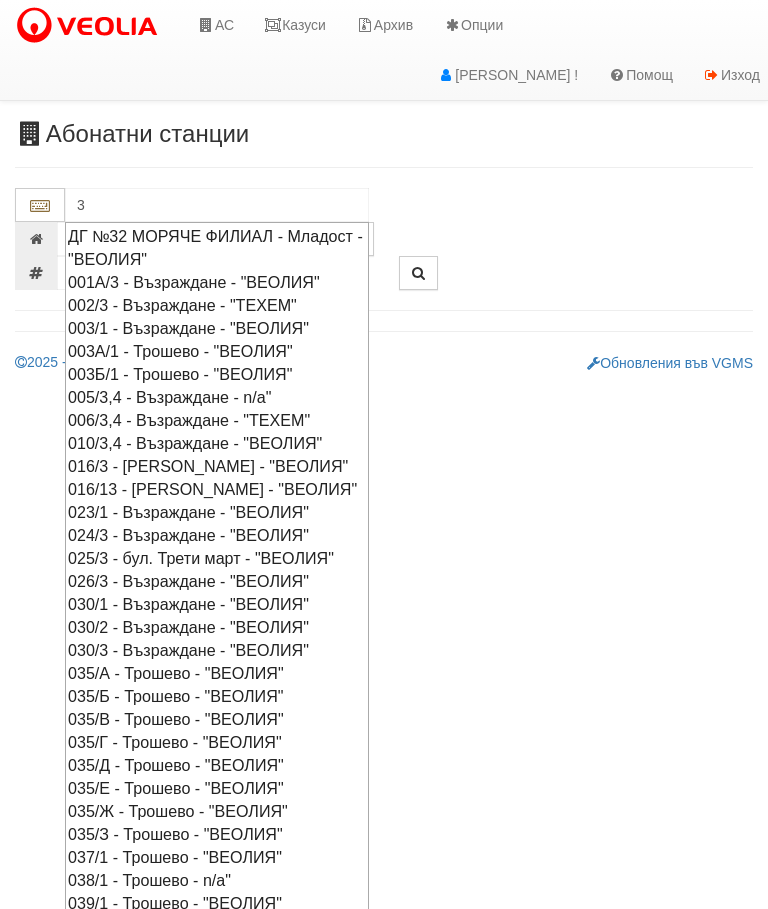 click on "003/1 - Възраждане - "ВЕОЛИЯ"" at bounding box center (217, 328) 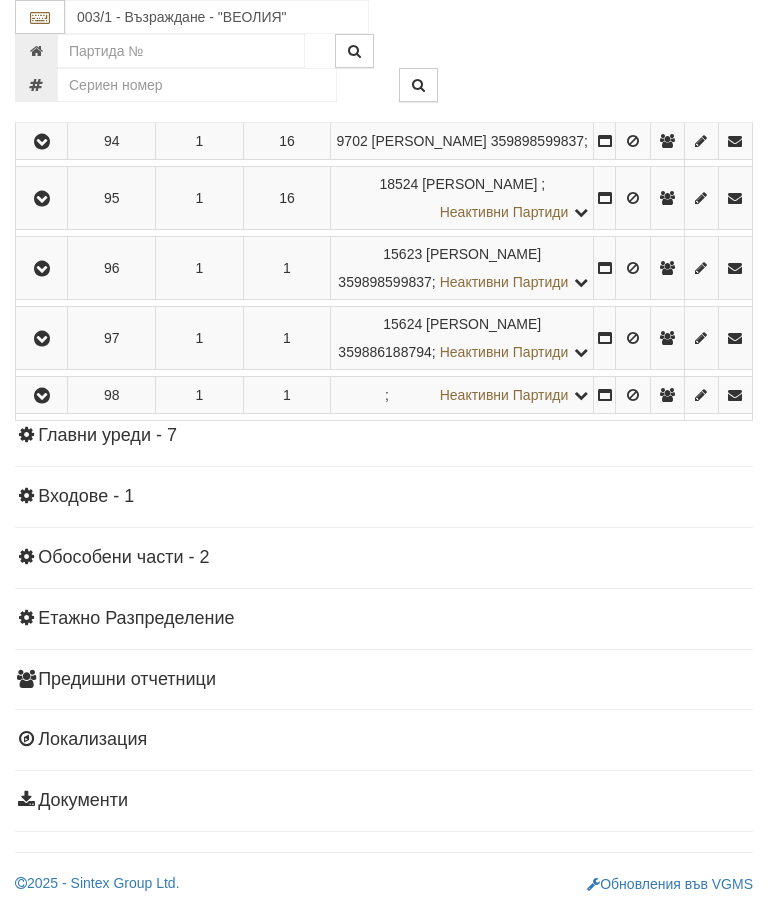 scroll, scrollTop: 6357, scrollLeft: 0, axis: vertical 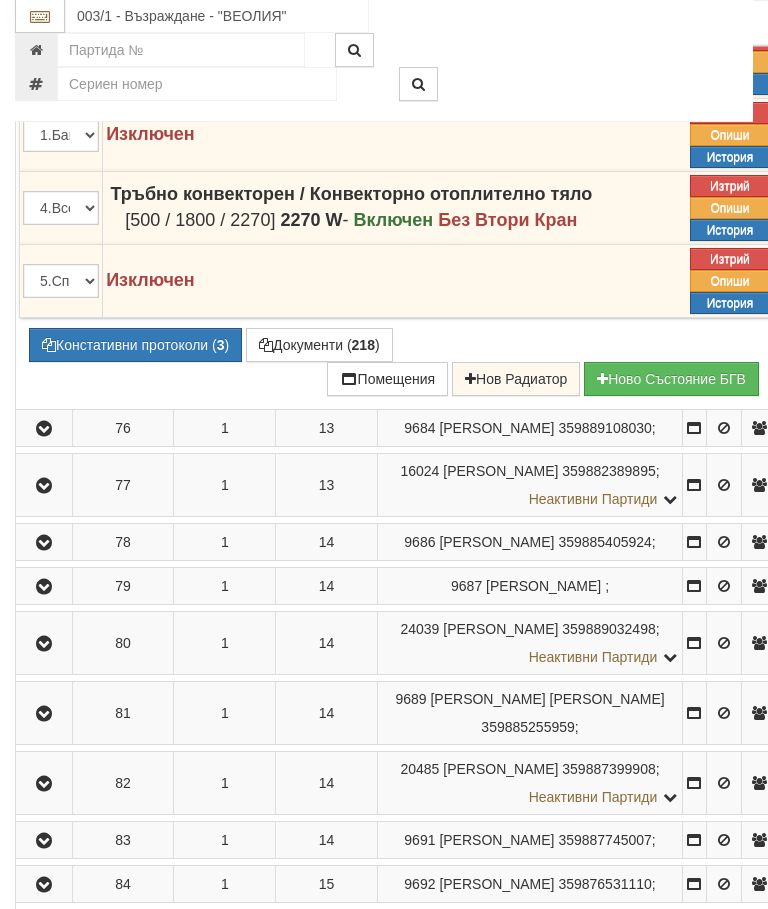 click on "Констативни протоколи ( 3 )" at bounding box center [135, 346] 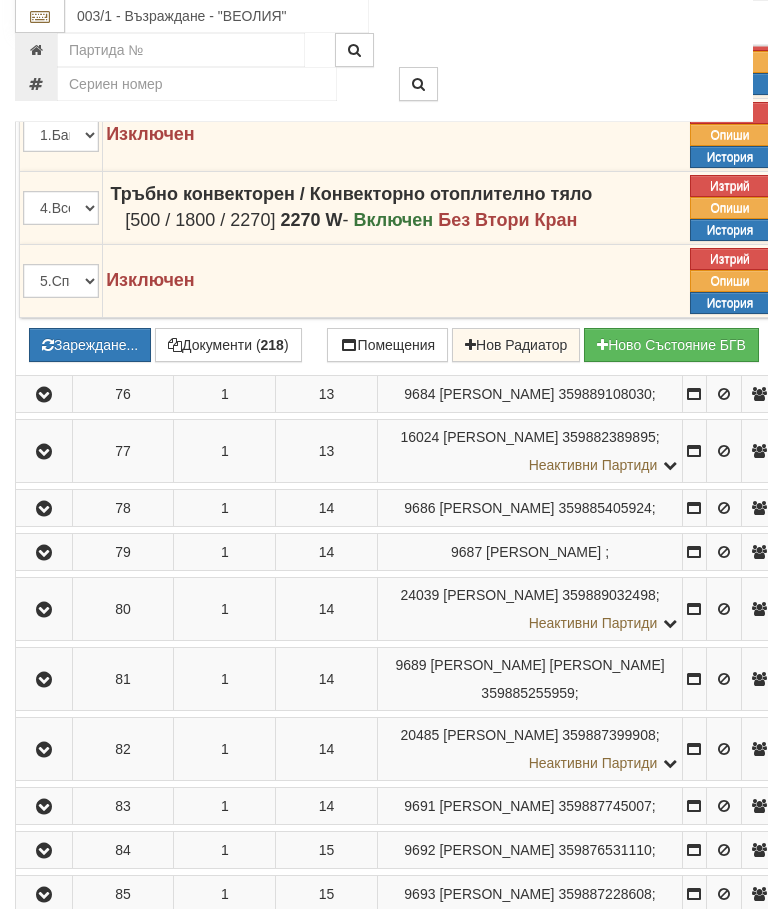 scroll, scrollTop: 5421, scrollLeft: 0, axis: vertical 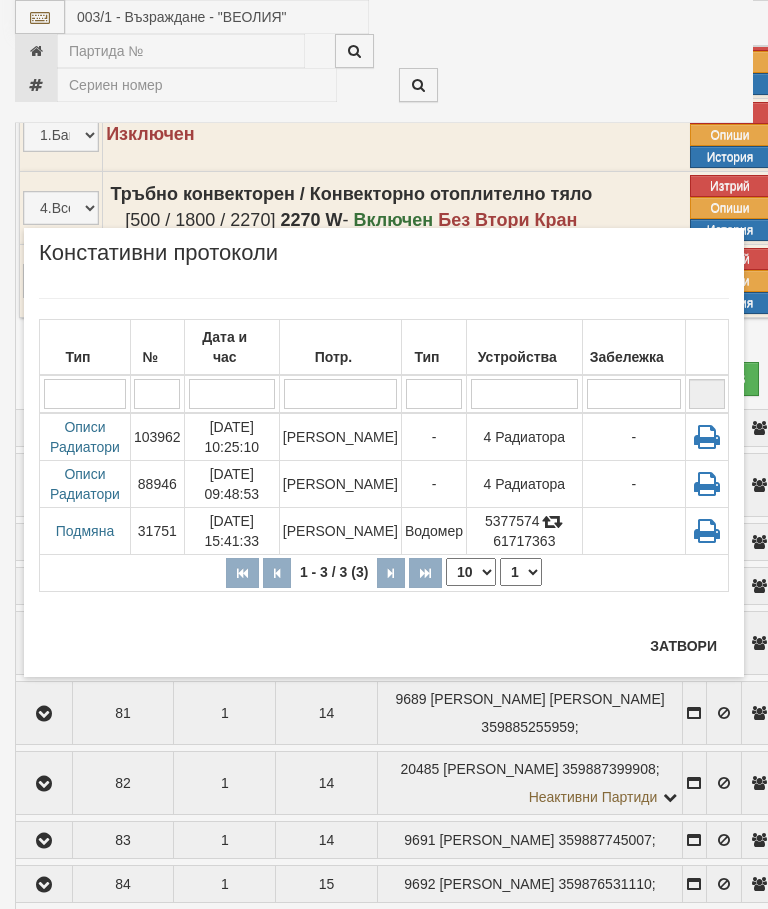 click on "Затвори" at bounding box center [683, 646] 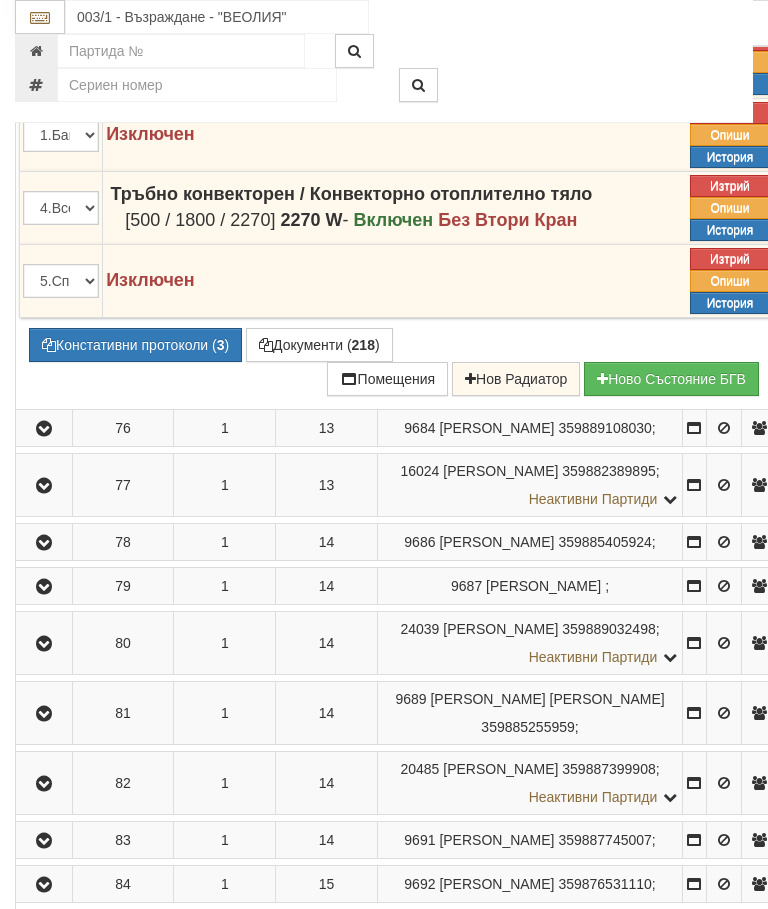 click on "Констативни протоколи ( 3 )" at bounding box center [135, 345] 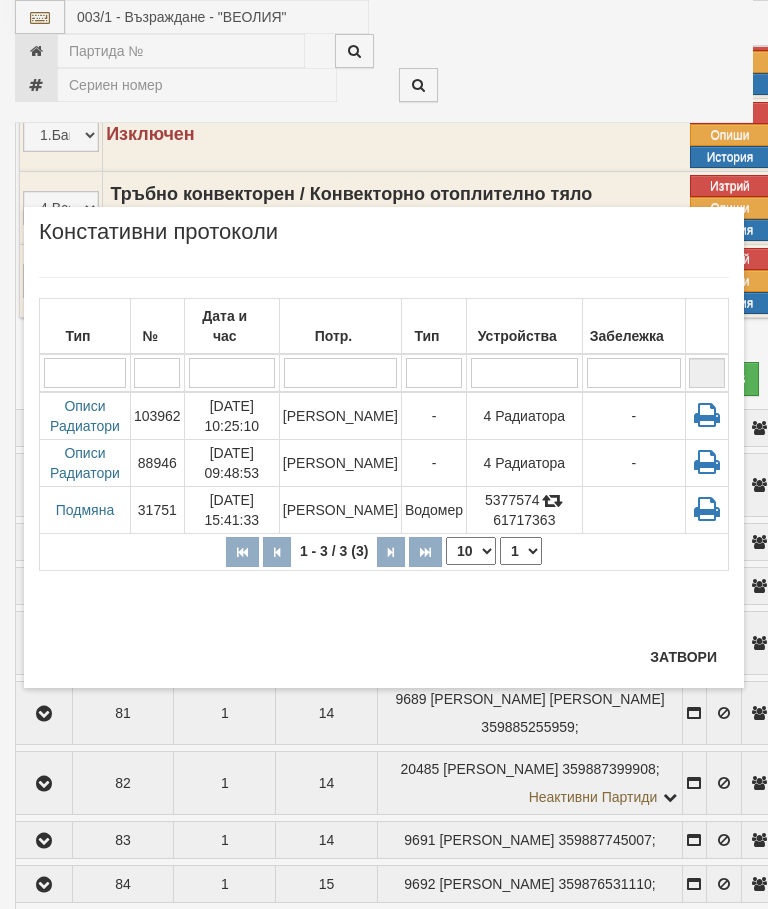 click on "Затвори" at bounding box center [683, 657] 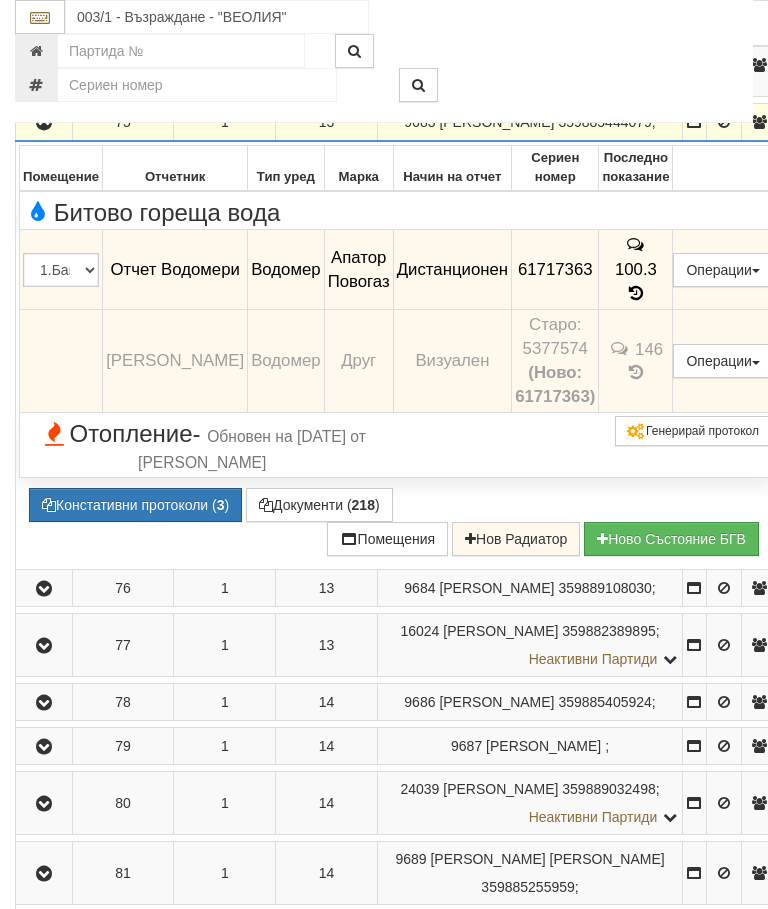 scroll, scrollTop: 4973, scrollLeft: 0, axis: vertical 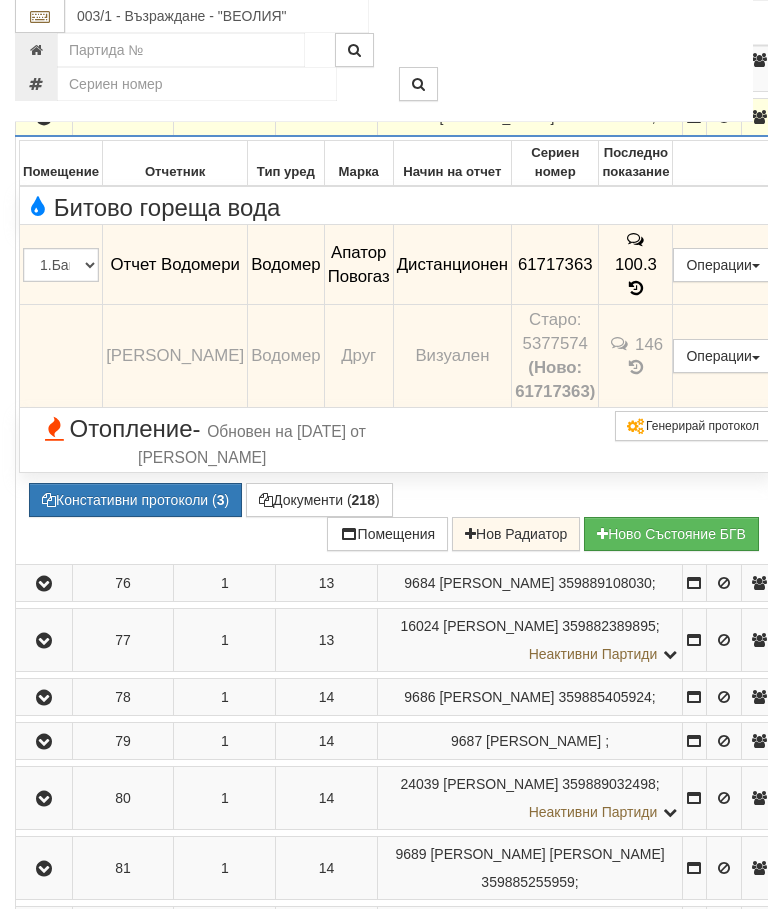 click at bounding box center [44, 119] 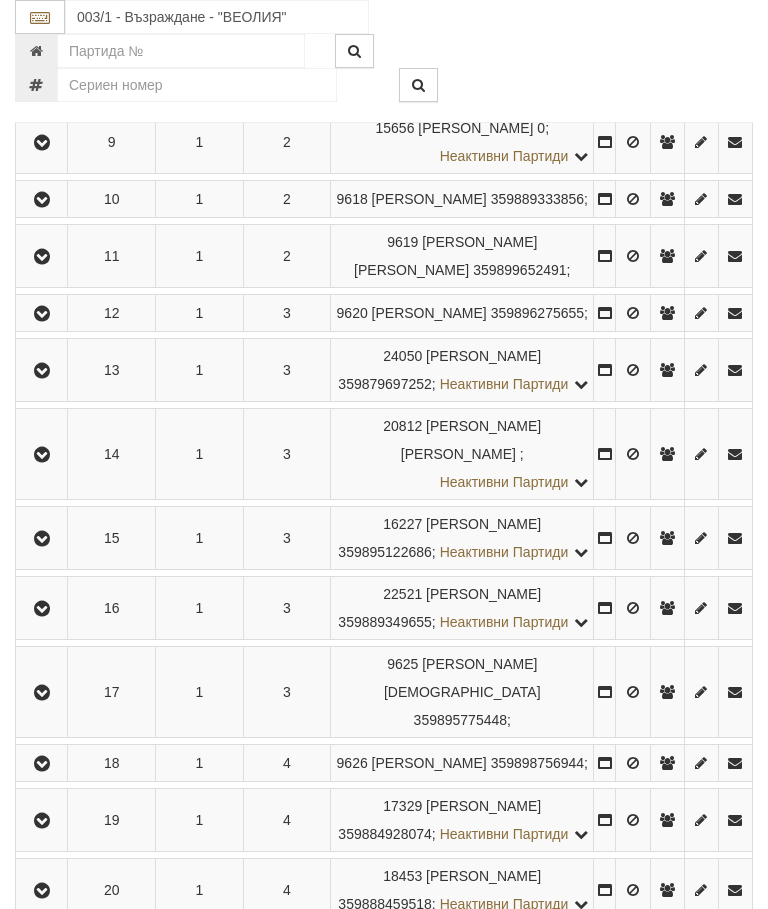 scroll, scrollTop: 760, scrollLeft: 0, axis: vertical 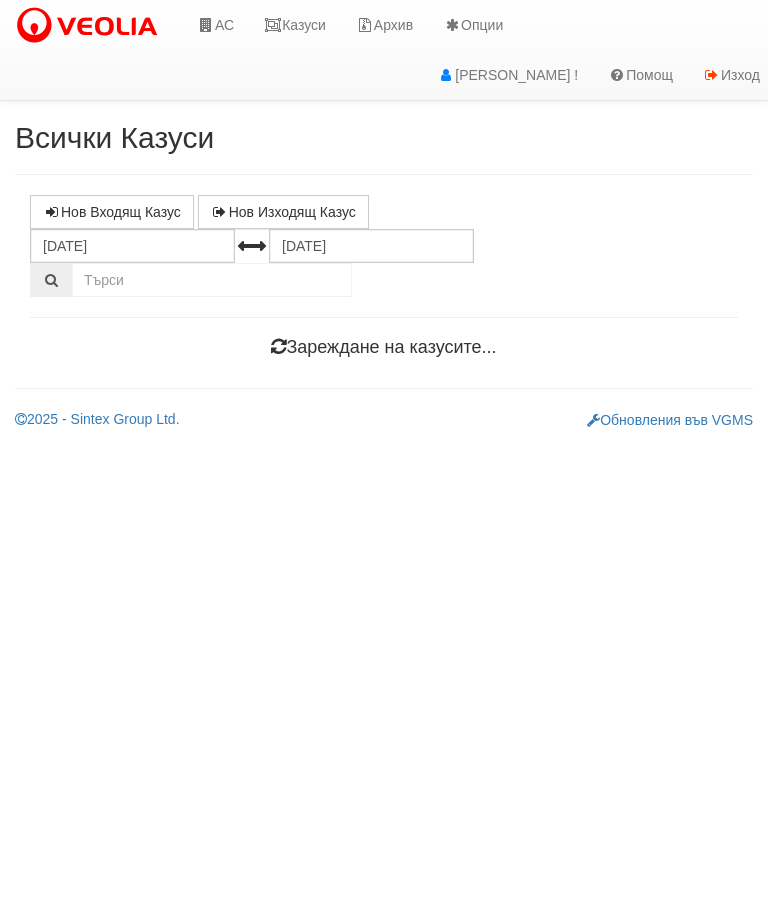click on "Казуси" at bounding box center (295, 25) 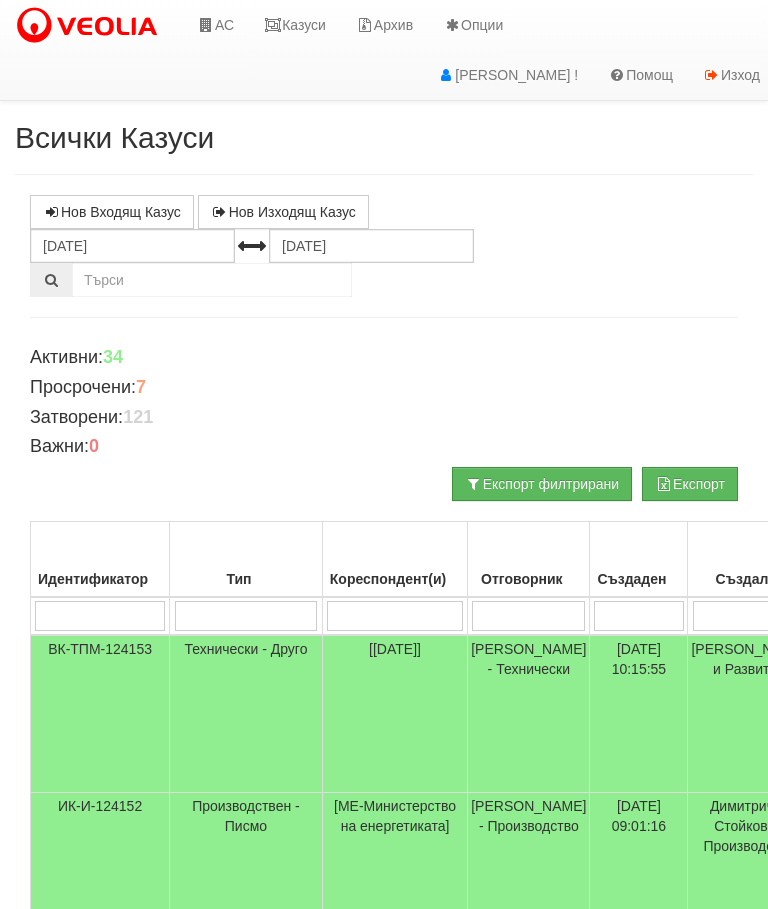 click on "Казуси" at bounding box center [295, 25] 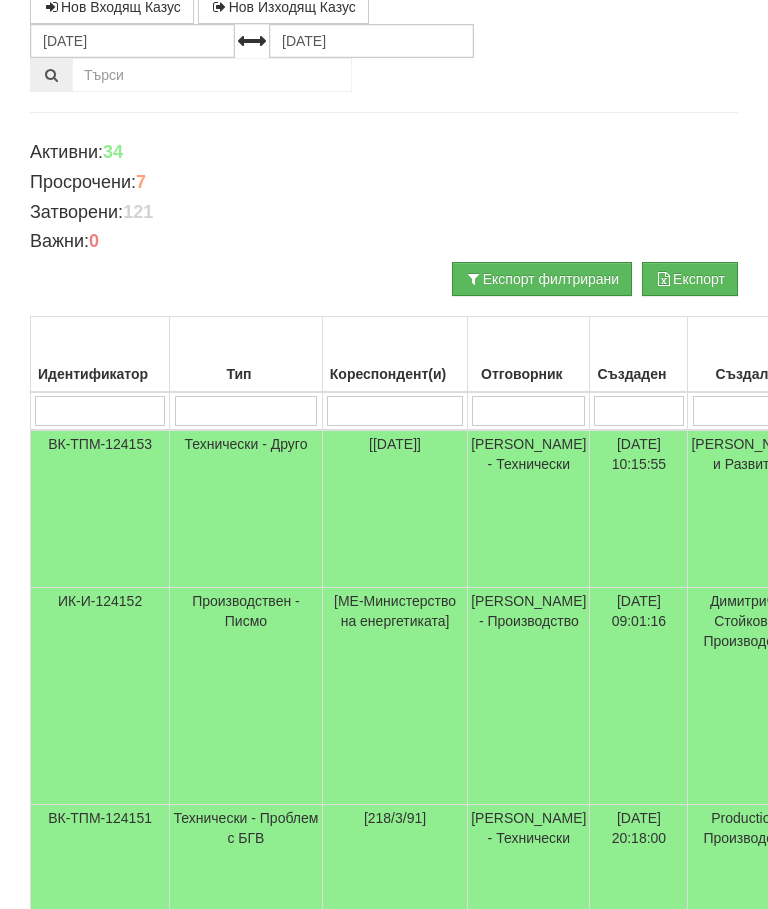 scroll, scrollTop: 0, scrollLeft: 0, axis: both 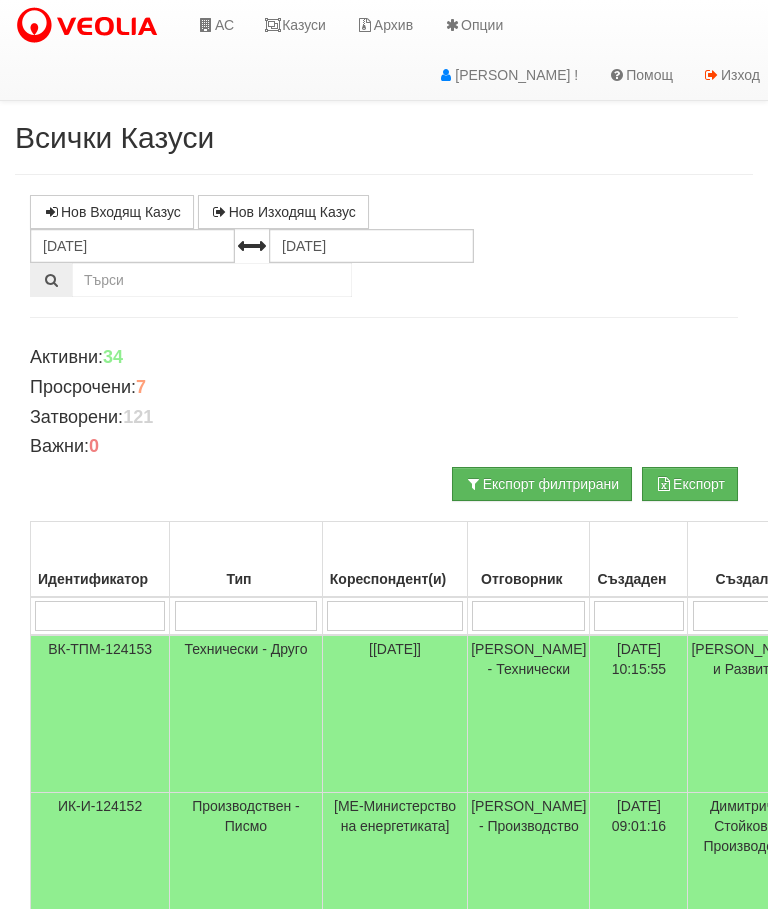 click on "Казуси" at bounding box center [295, 25] 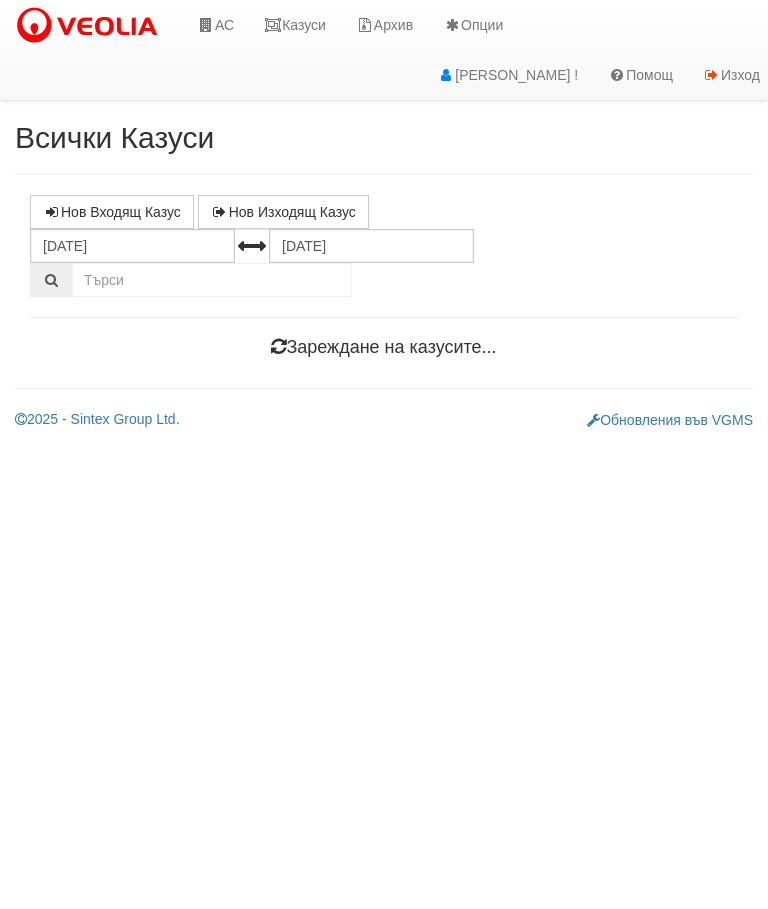 scroll, scrollTop: 0, scrollLeft: 0, axis: both 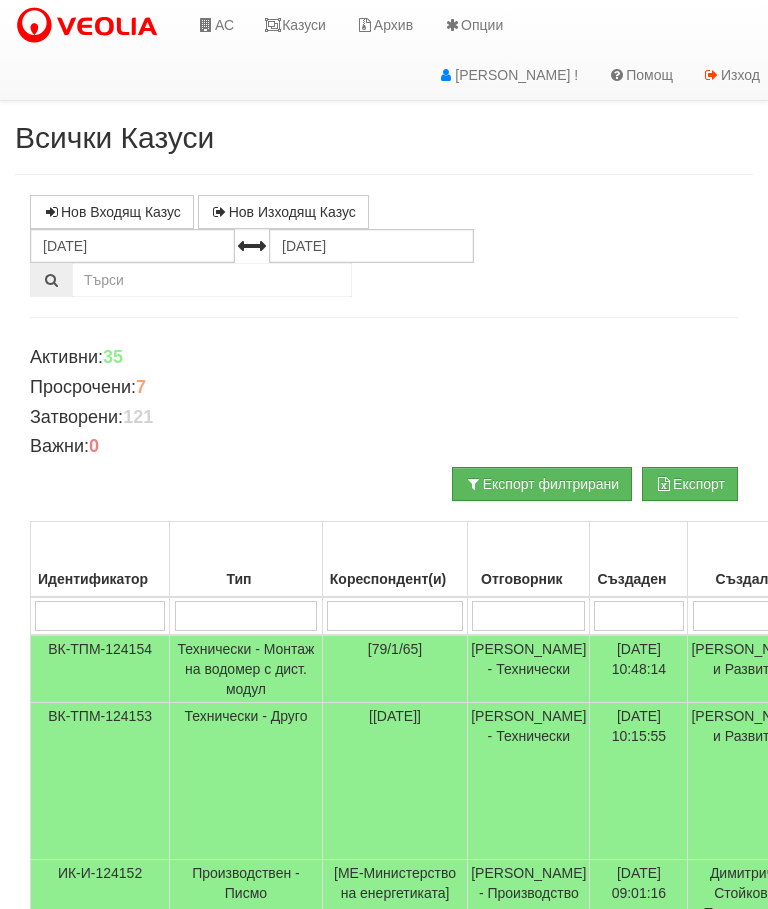 click on "Казуси" at bounding box center (295, 25) 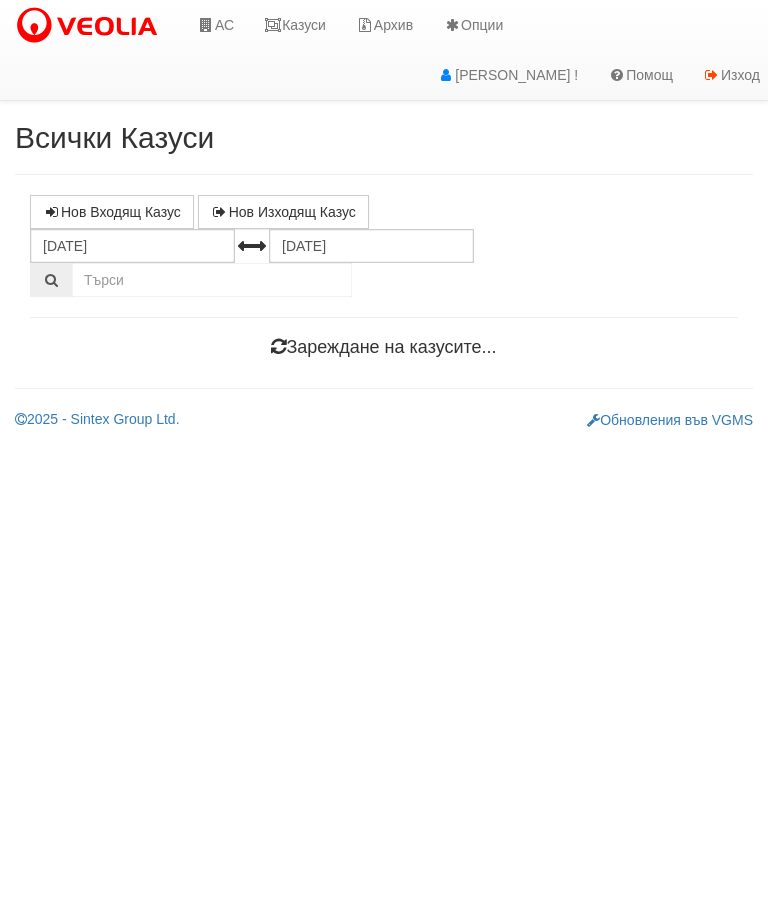 scroll, scrollTop: 0, scrollLeft: 0, axis: both 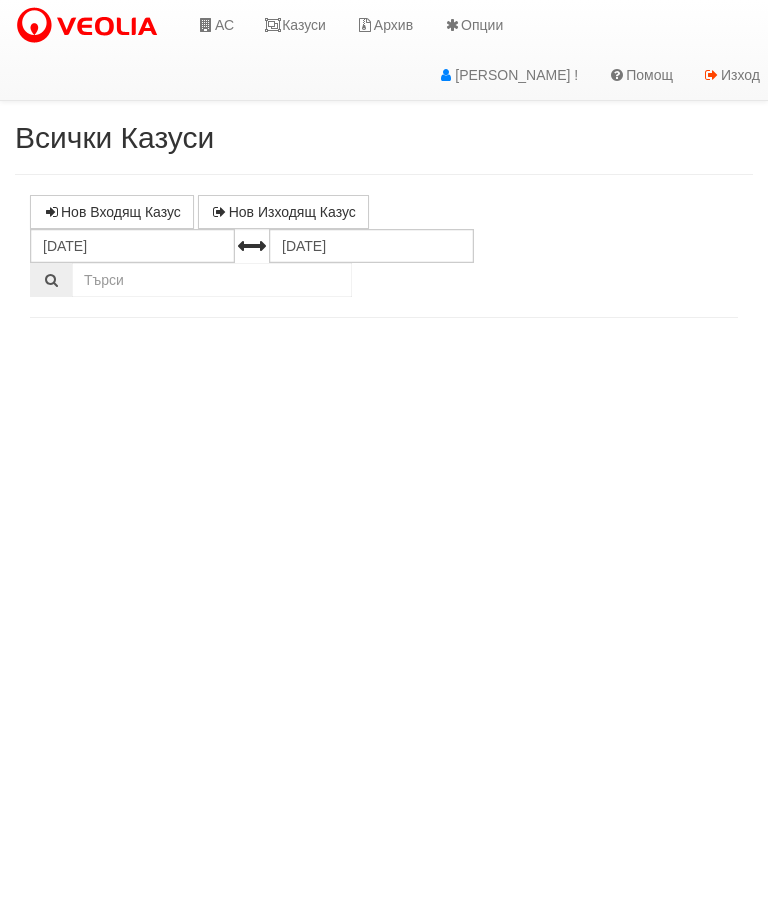 select on "10" 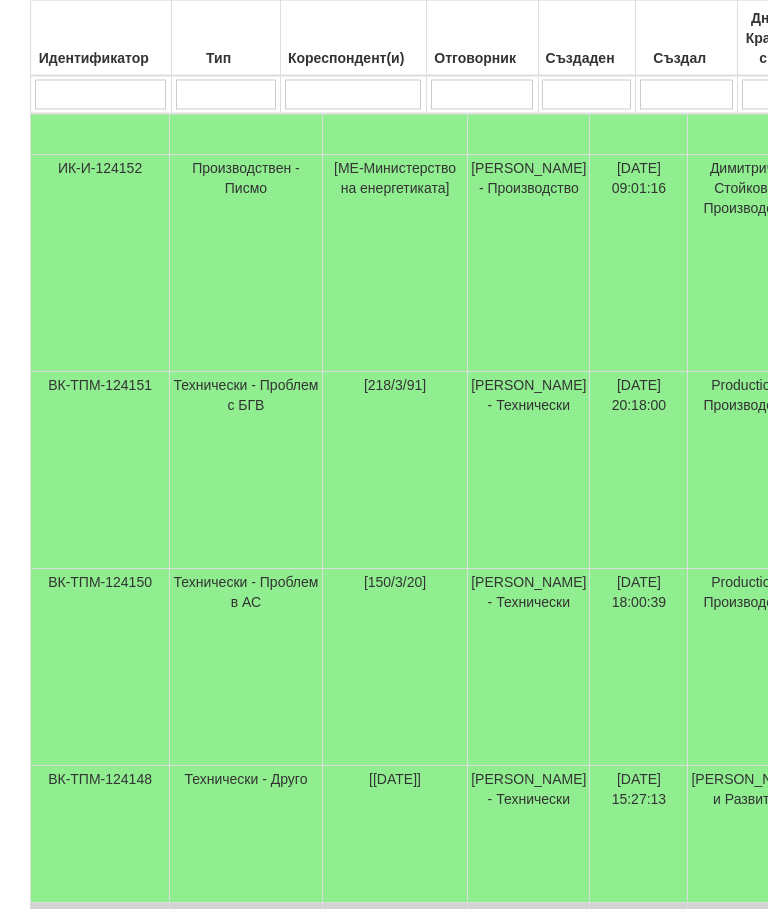 scroll, scrollTop: 0, scrollLeft: 0, axis: both 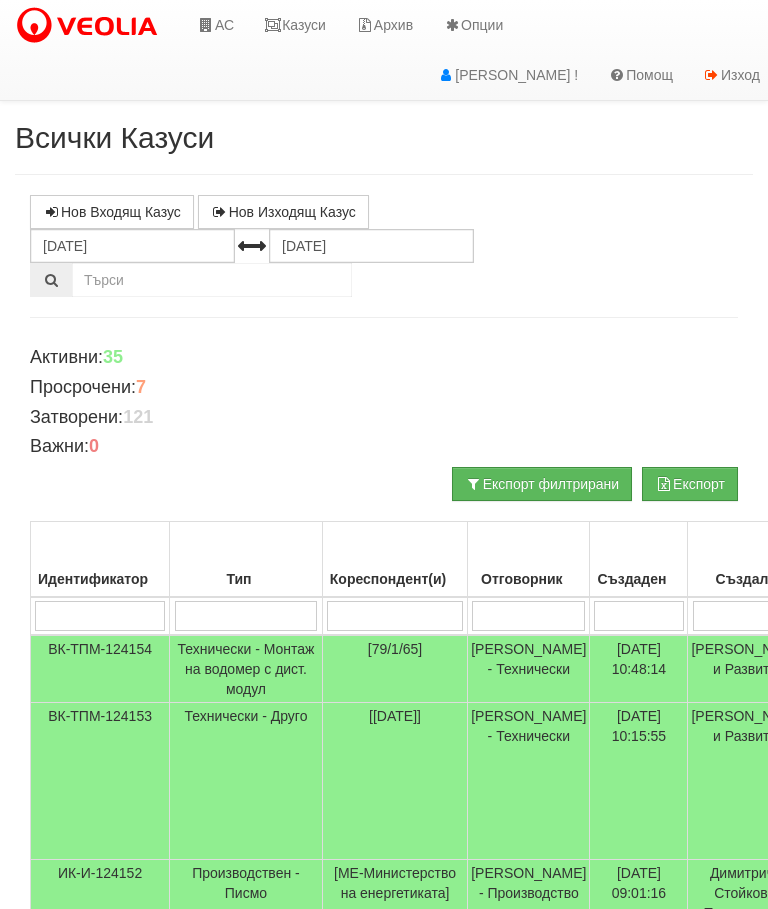 click on "Казуси" at bounding box center [295, 25] 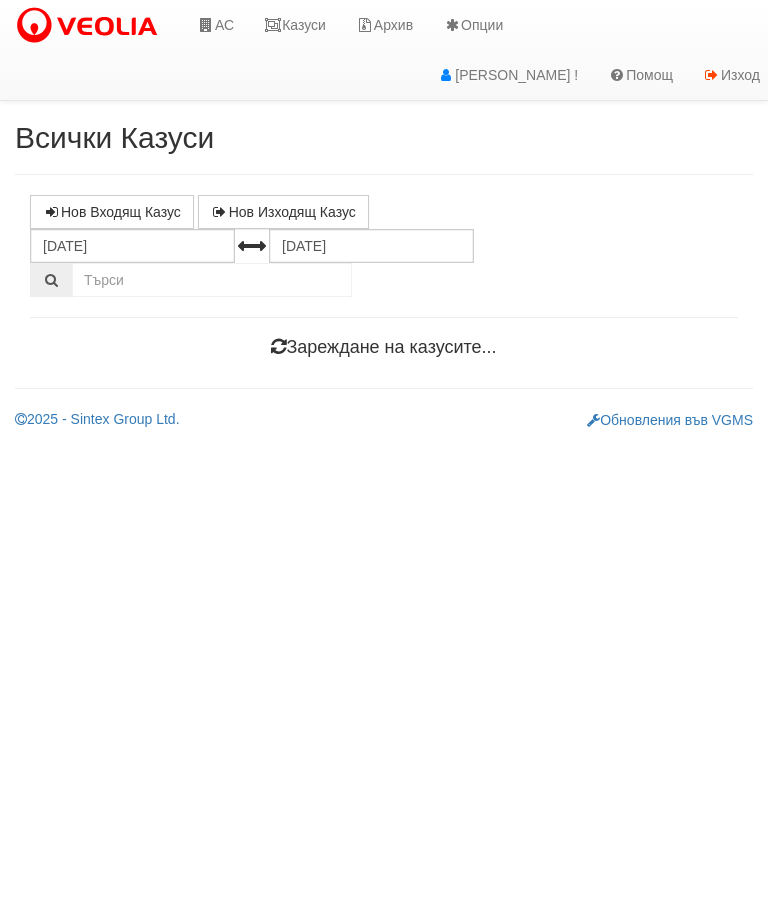 scroll, scrollTop: 0, scrollLeft: 0, axis: both 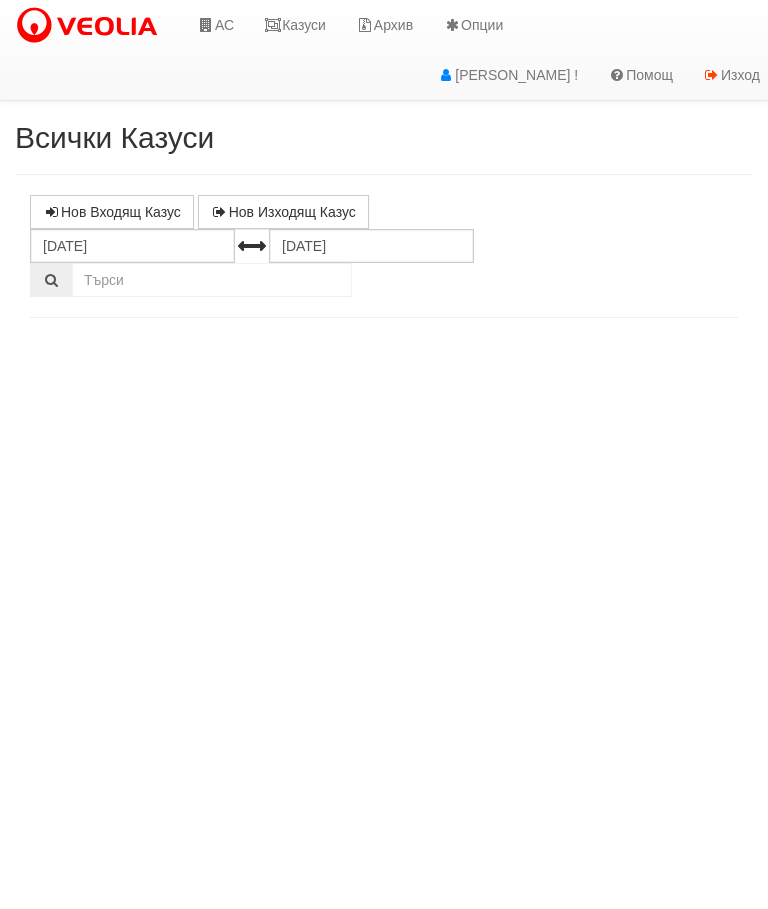 select on "10" 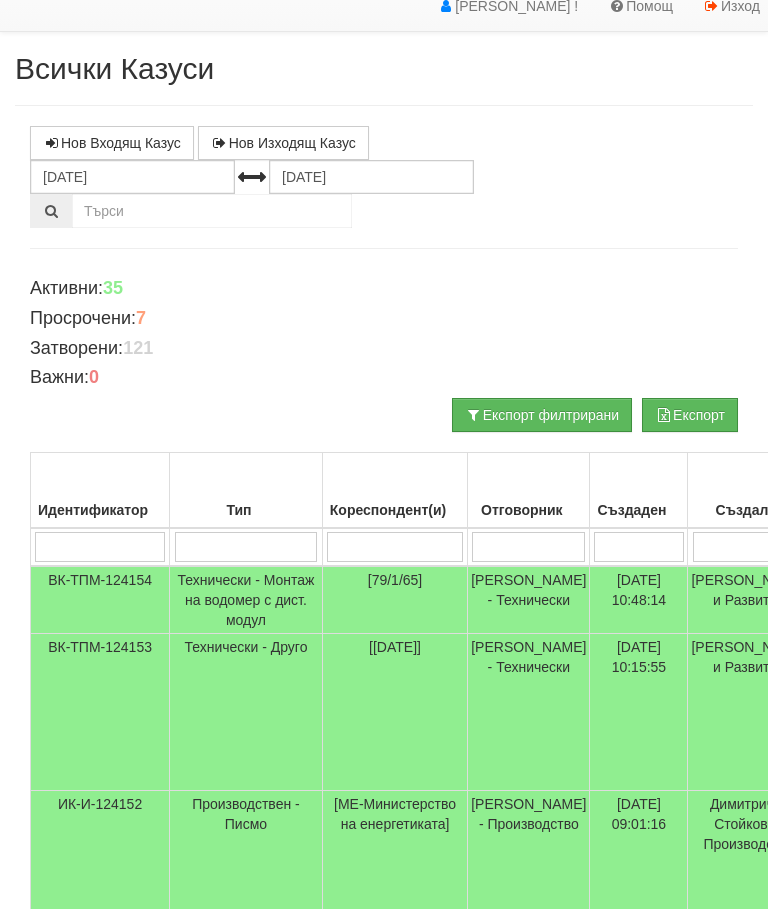 scroll, scrollTop: 0, scrollLeft: 0, axis: both 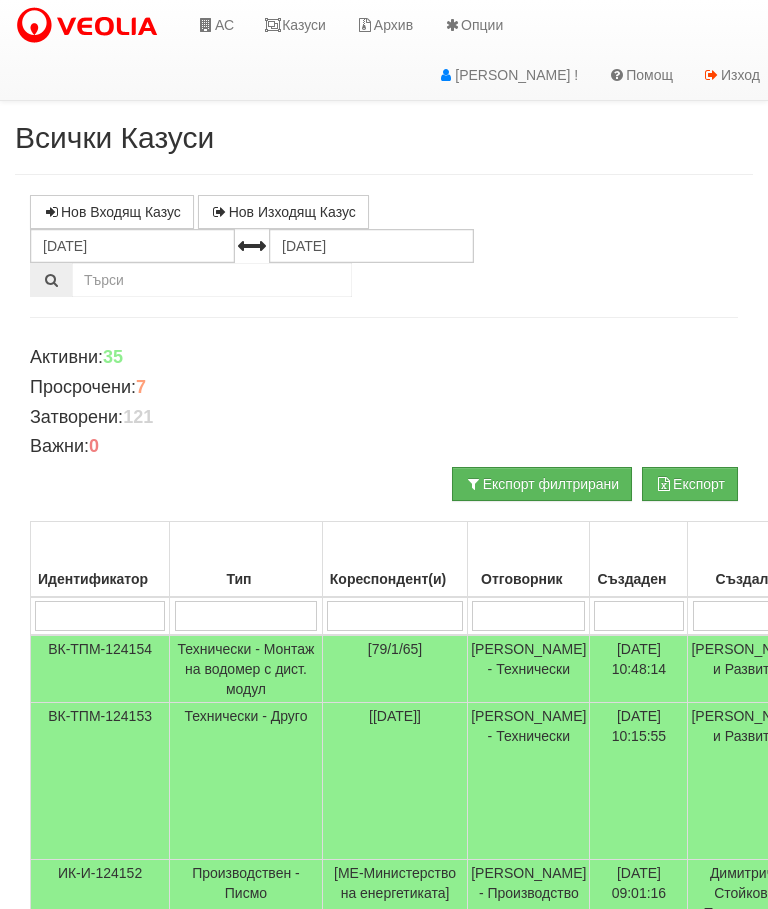 click on "Казуси" at bounding box center (295, 25) 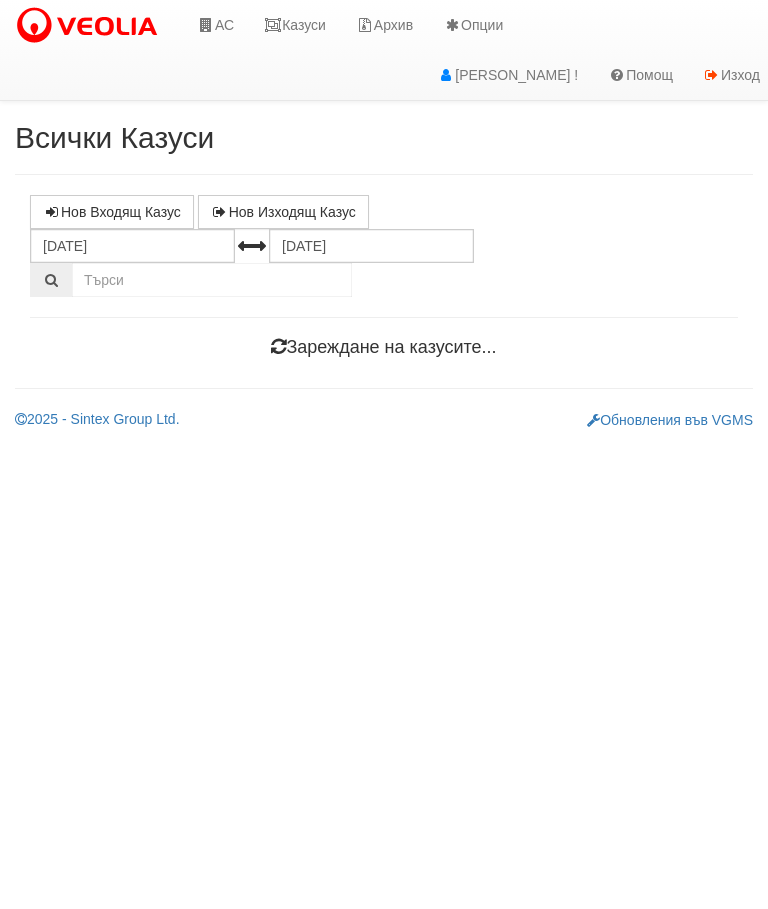 scroll, scrollTop: 0, scrollLeft: 0, axis: both 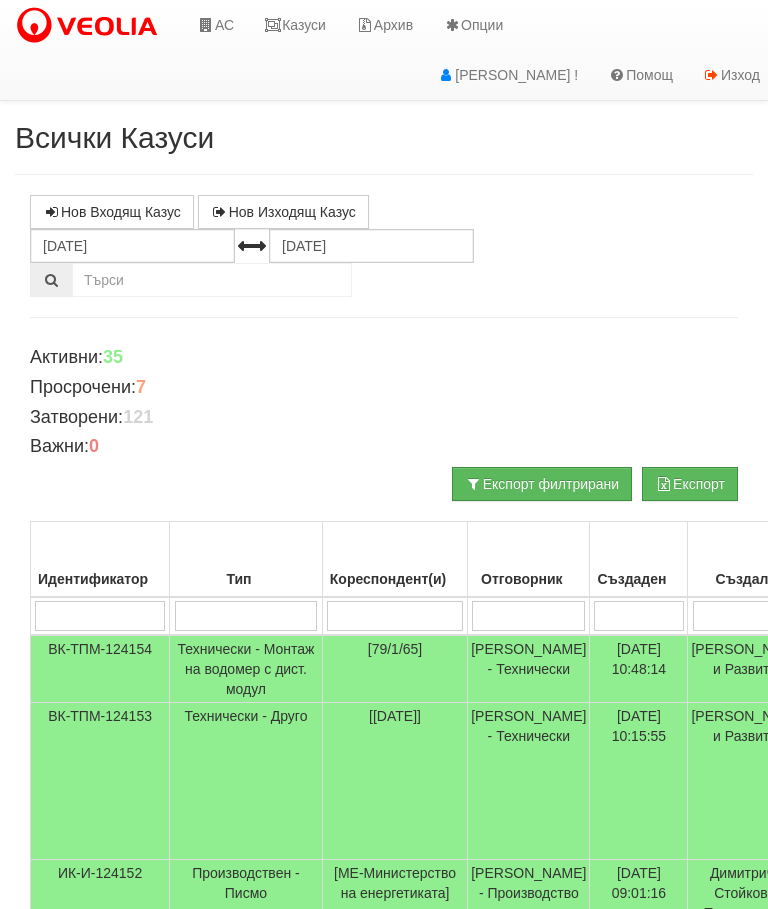 click on "Казуси" at bounding box center (295, 25) 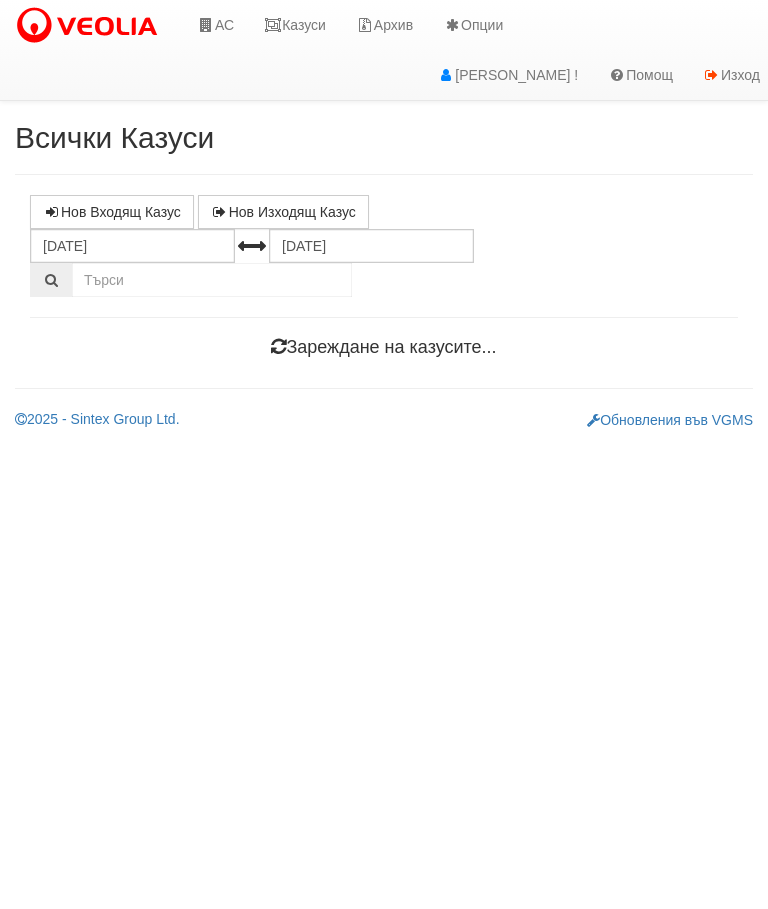 scroll, scrollTop: 0, scrollLeft: 0, axis: both 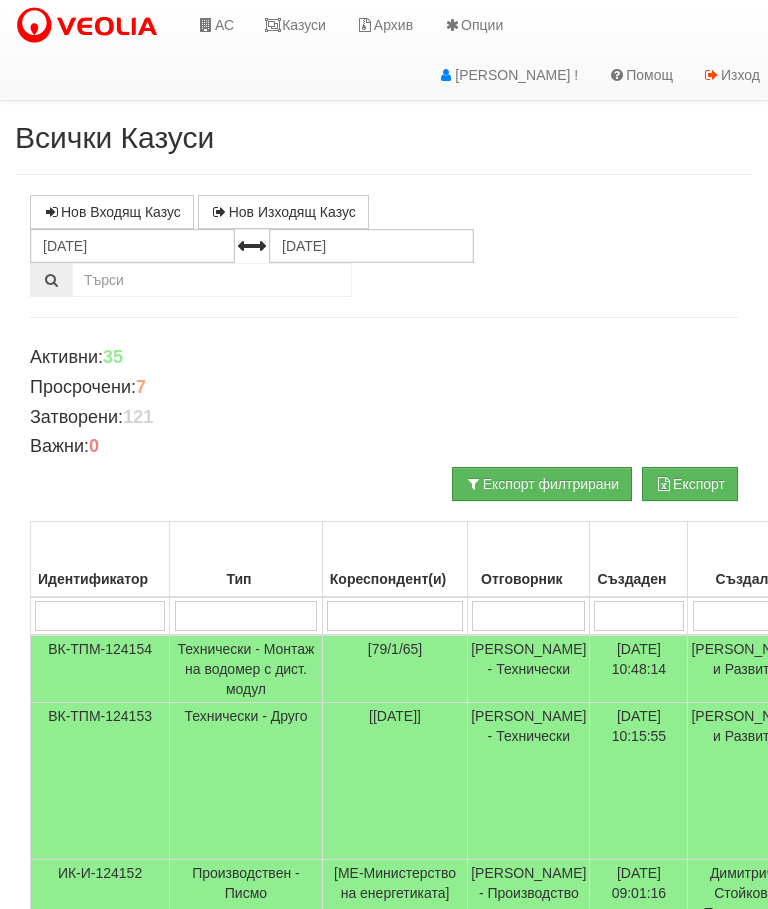 click on "Казуси" at bounding box center [295, 25] 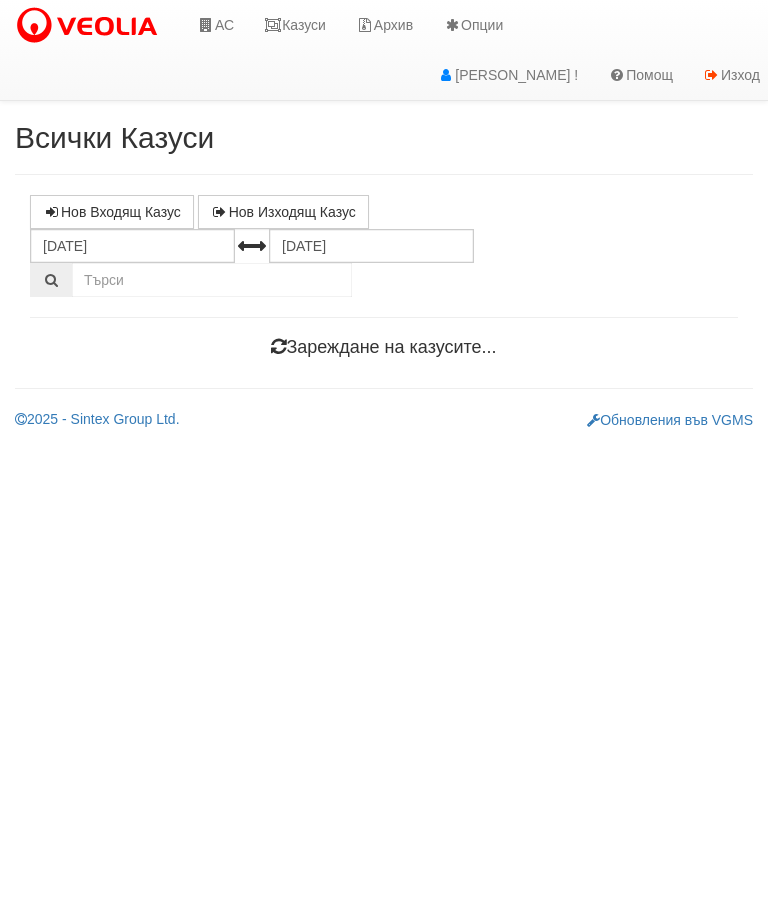 scroll, scrollTop: 0, scrollLeft: 0, axis: both 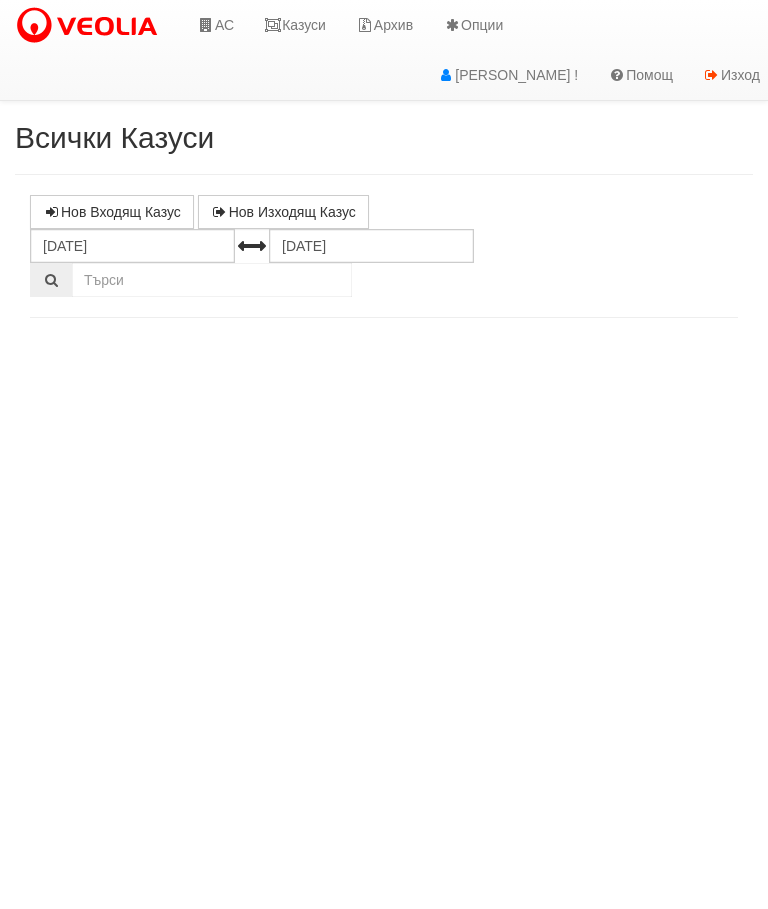 select on "10" 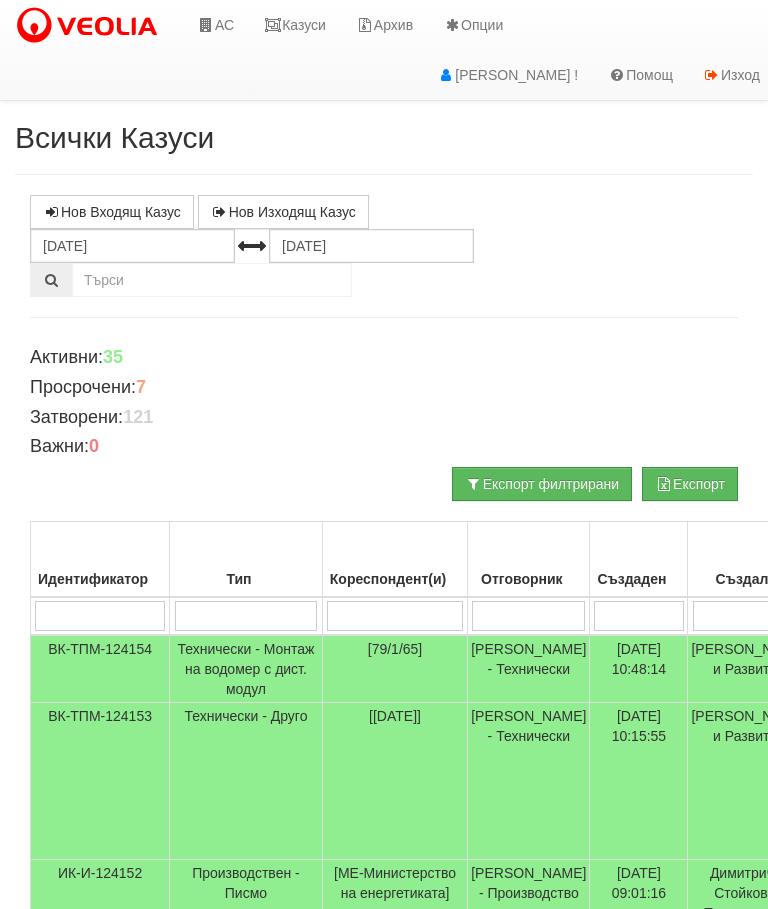 click on "Казуси" at bounding box center [295, 25] 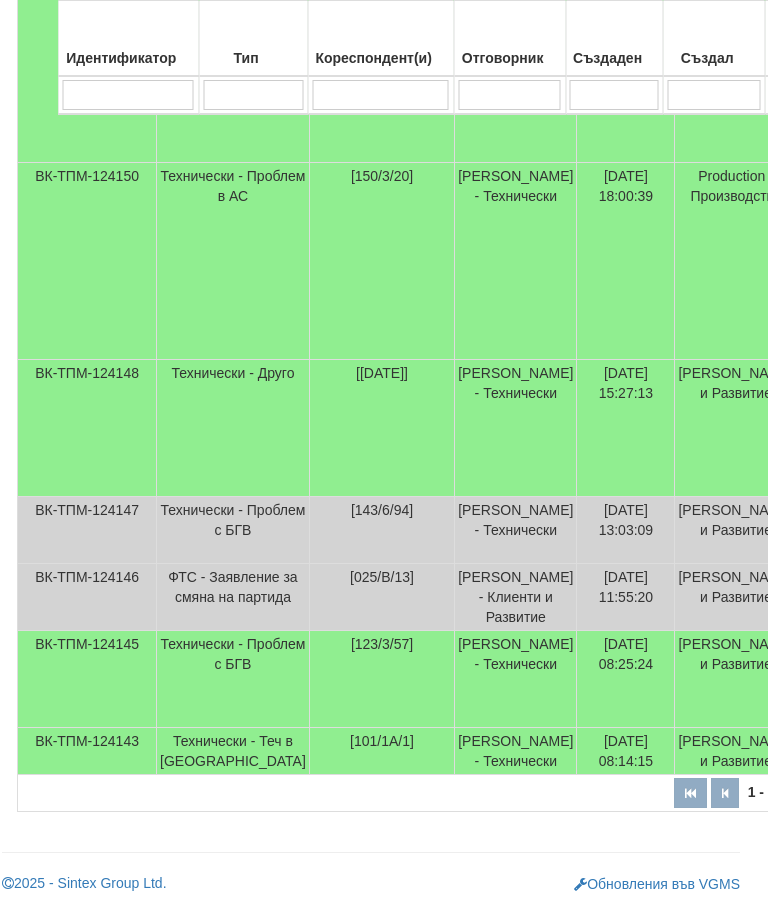 scroll, scrollTop: 1228, scrollLeft: 0, axis: vertical 